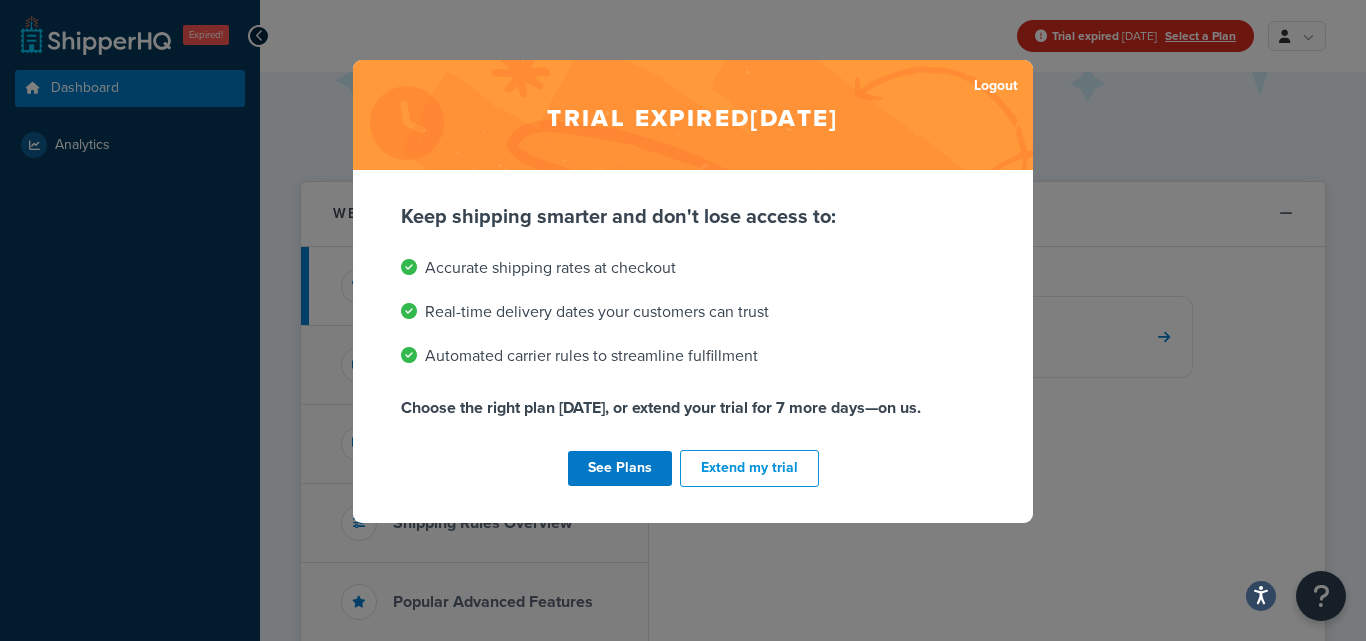 scroll, scrollTop: 0, scrollLeft: 0, axis: both 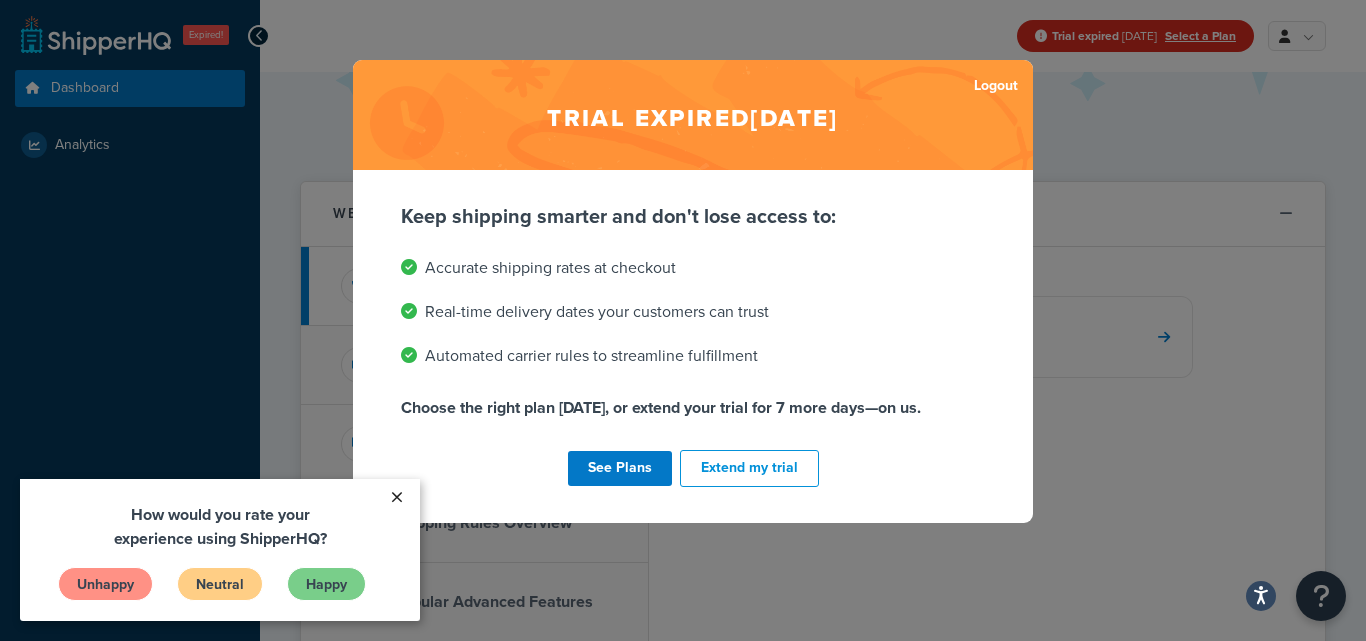 click on "×" at bounding box center (396, 497) 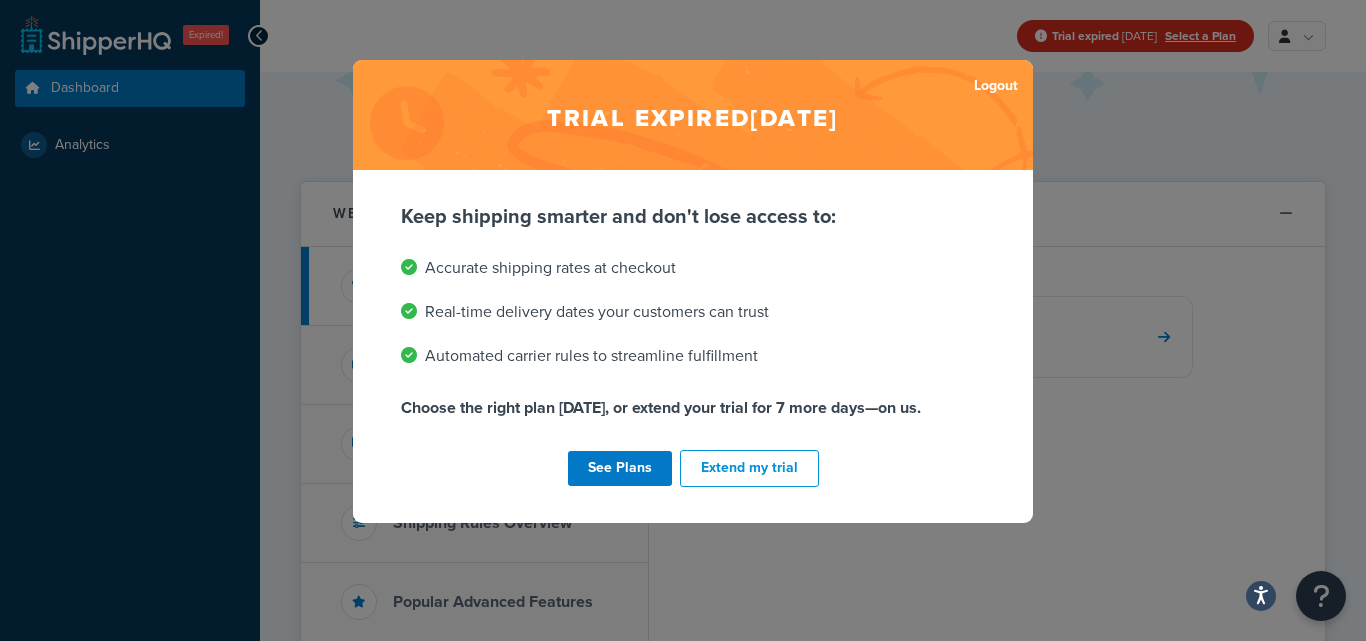 click on "Trial expired  Jun 18, 2025 Logout Keep shipping smarter and don't lose access to: Accurate shipping rates at checkout Real-time delivery dates your customers can trust Automated carrier rules to streamline fulfillment Choose the right plan today, or extend your trial for 7 more days—on us. See Plans Extend my trial" at bounding box center (683, 320) 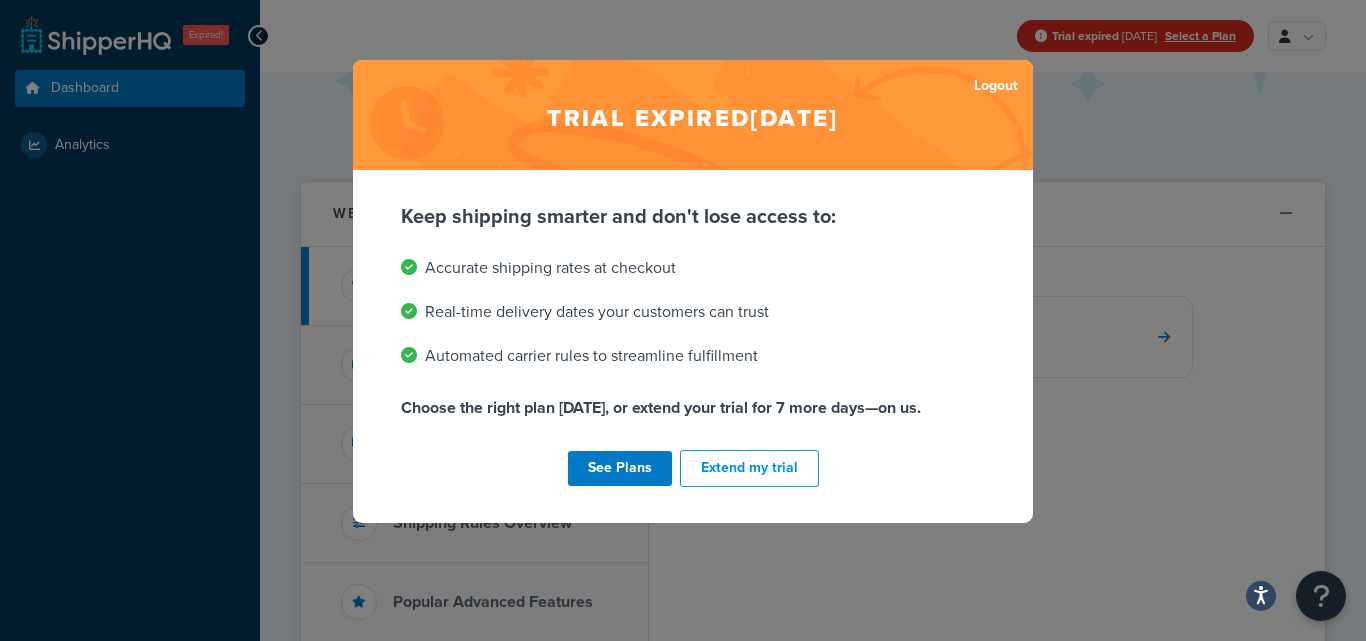 click on "Trial expired  Jun 18, 2025 Logout Keep shipping smarter and don't lose access to: Accurate shipping rates at checkout Real-time delivery dates your customers can trust Automated carrier rules to streamline fulfillment Choose the right plan today, or extend your trial for 7 more days—on us. See Plans Extend my trial" at bounding box center (683, 320) 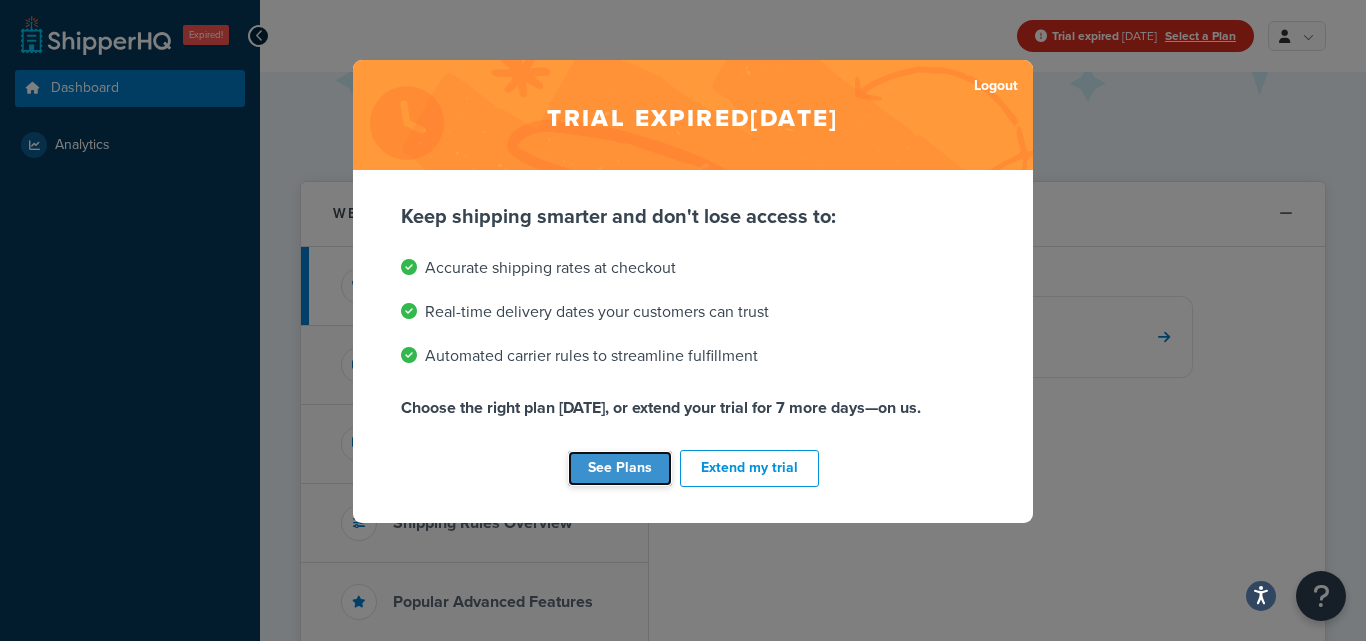 click on "See Plans" at bounding box center [620, 468] 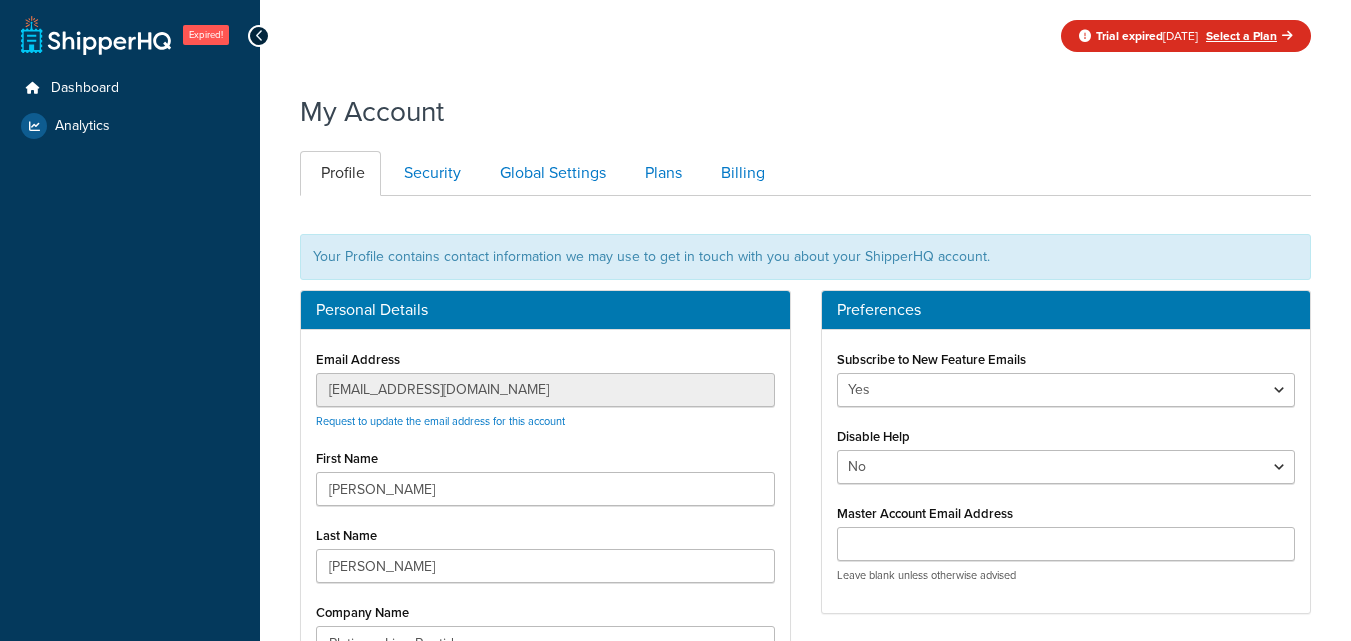 scroll, scrollTop: 0, scrollLeft: 0, axis: both 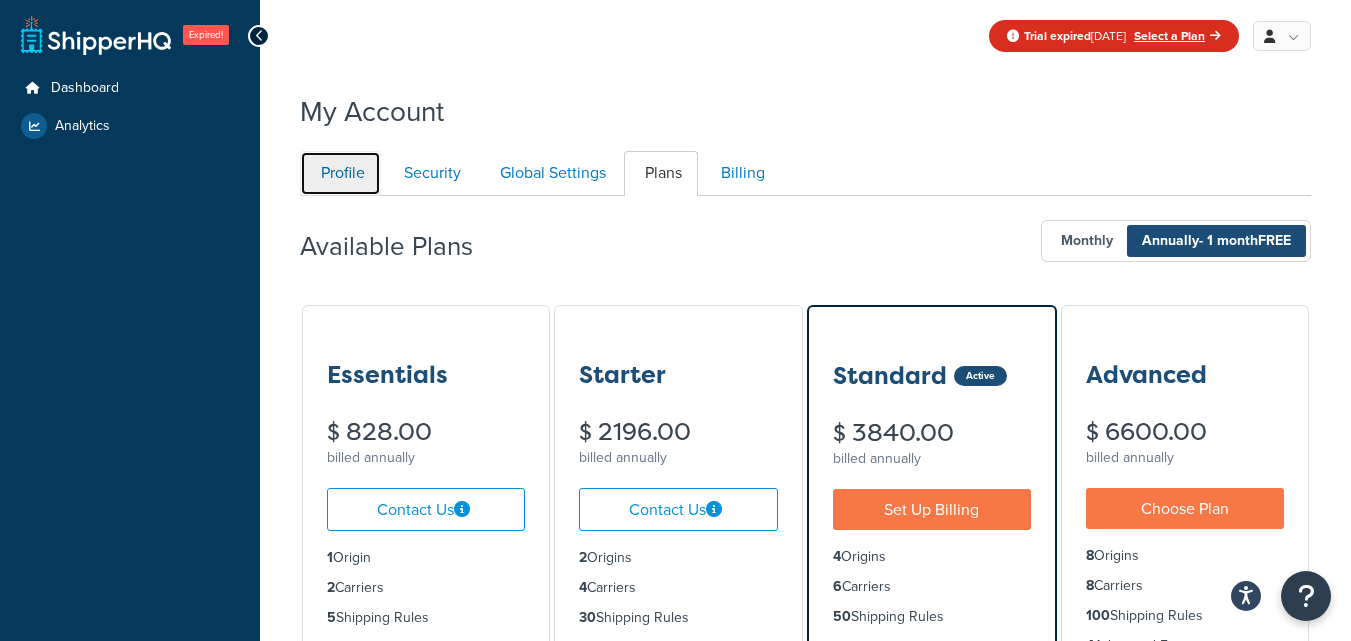 click on "Profile" at bounding box center [340, 173] 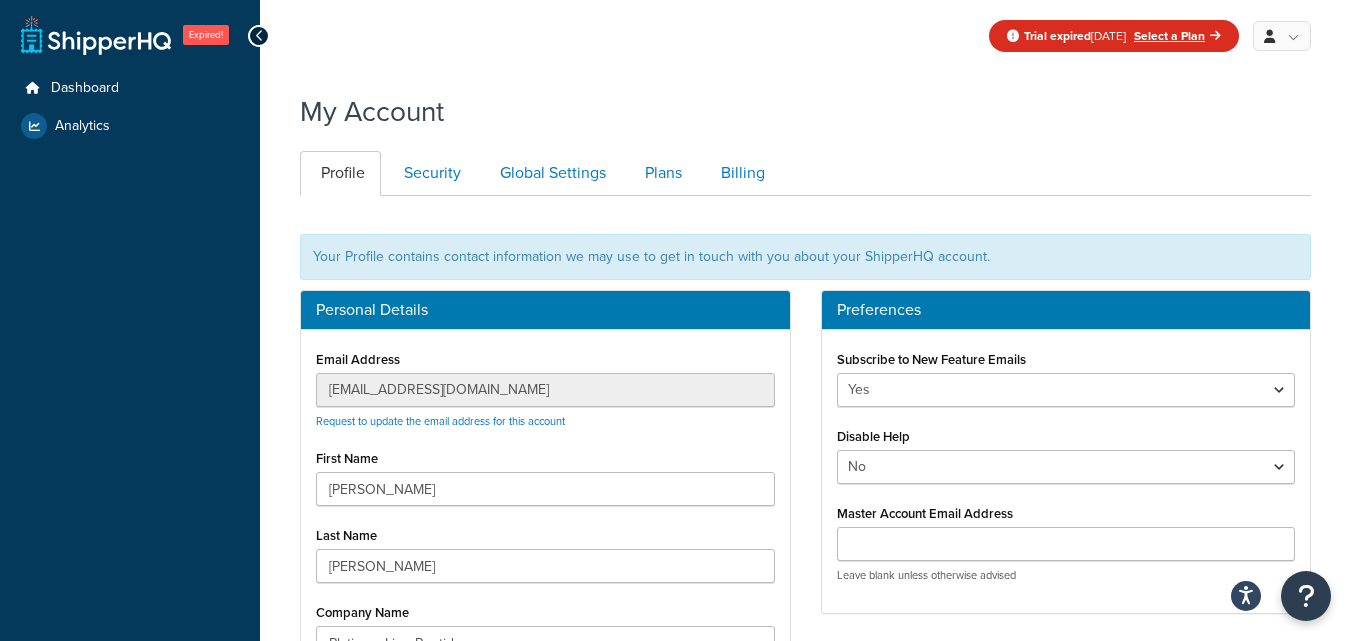 scroll, scrollTop: 196, scrollLeft: 0, axis: vertical 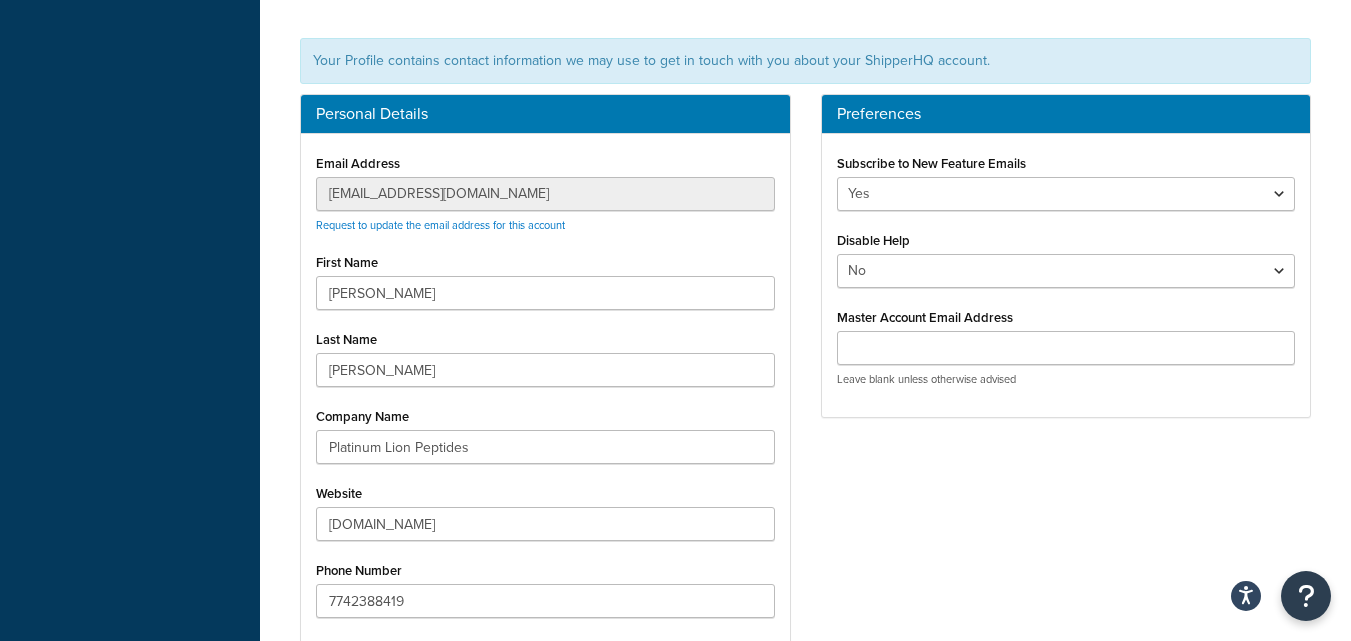 click on "Expired!
Dashboard
Analytics
My Account
My Profile
Billing
Global Settings
Logout" at bounding box center [130, 372] 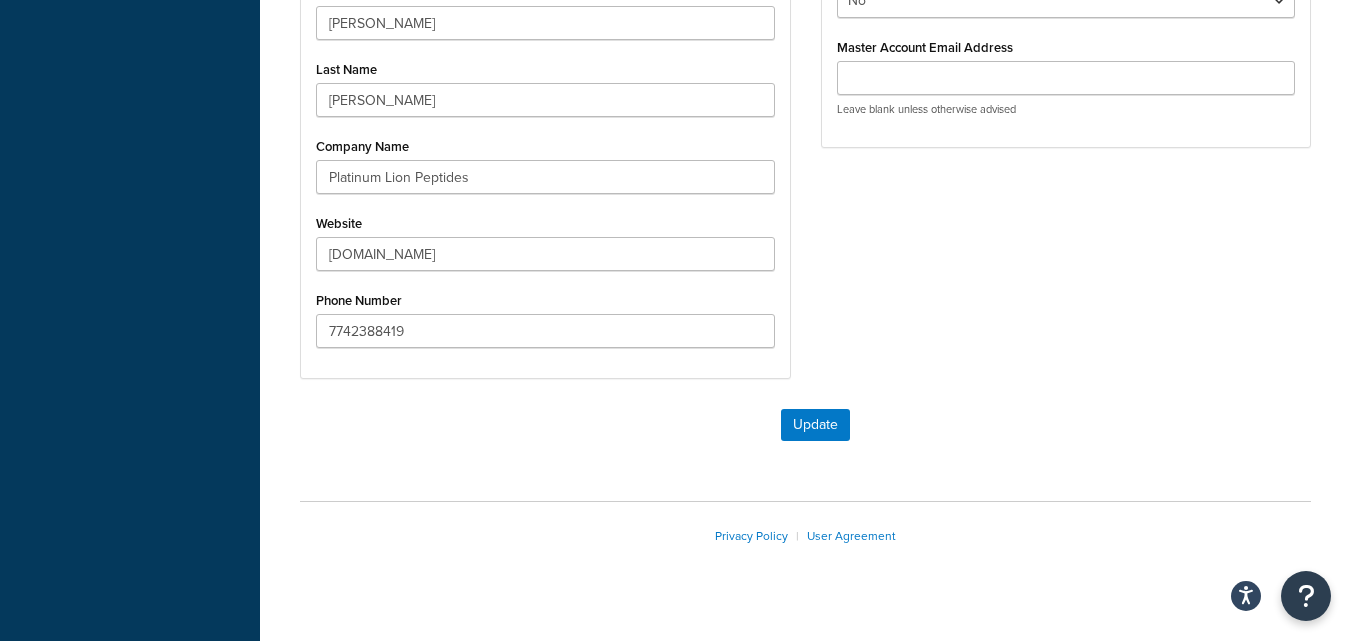 scroll, scrollTop: 495, scrollLeft: 0, axis: vertical 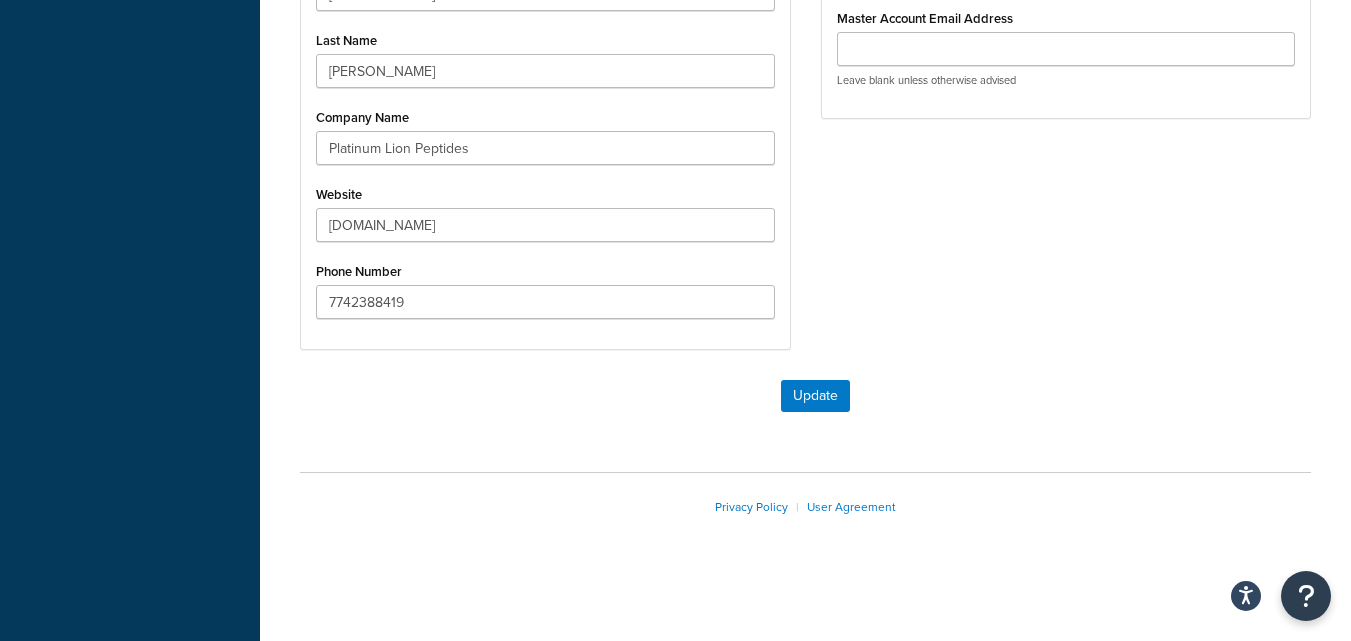 click on "Your Profile contains contact information we may use to get in touch with you about your ShipperHQ account.
Personal Details
Email Address platinumlionpeptides@gmail.com Request to update the email address for this account
First Name Zachary
Last Name Greenleaf
Company Name Platinum Lion Peptides
Website www.platinumlionpeptides.com
Phone Number 7742388419
Preferences
Subscribe to New Feature Emails
Yes
No
Disable Help
Yes
No
Master Account Email Address Leave blank unless otherwise advised
Update" at bounding box center [805, 66] 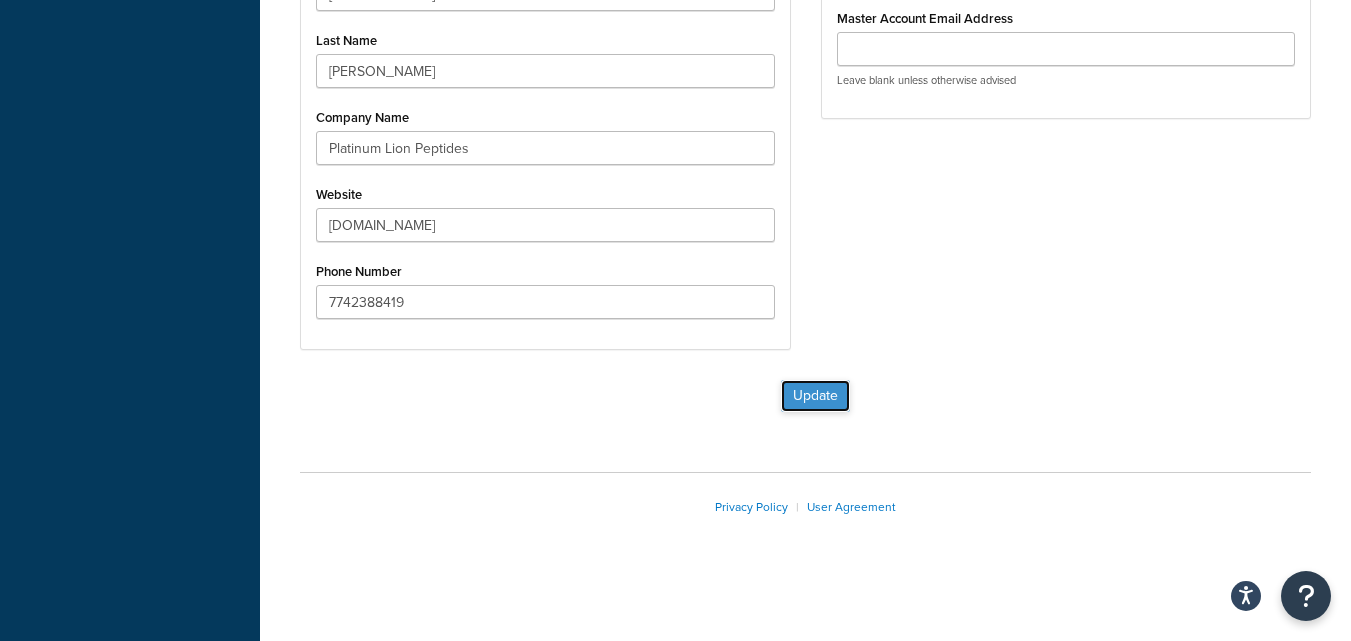 click on "Update" at bounding box center (815, 396) 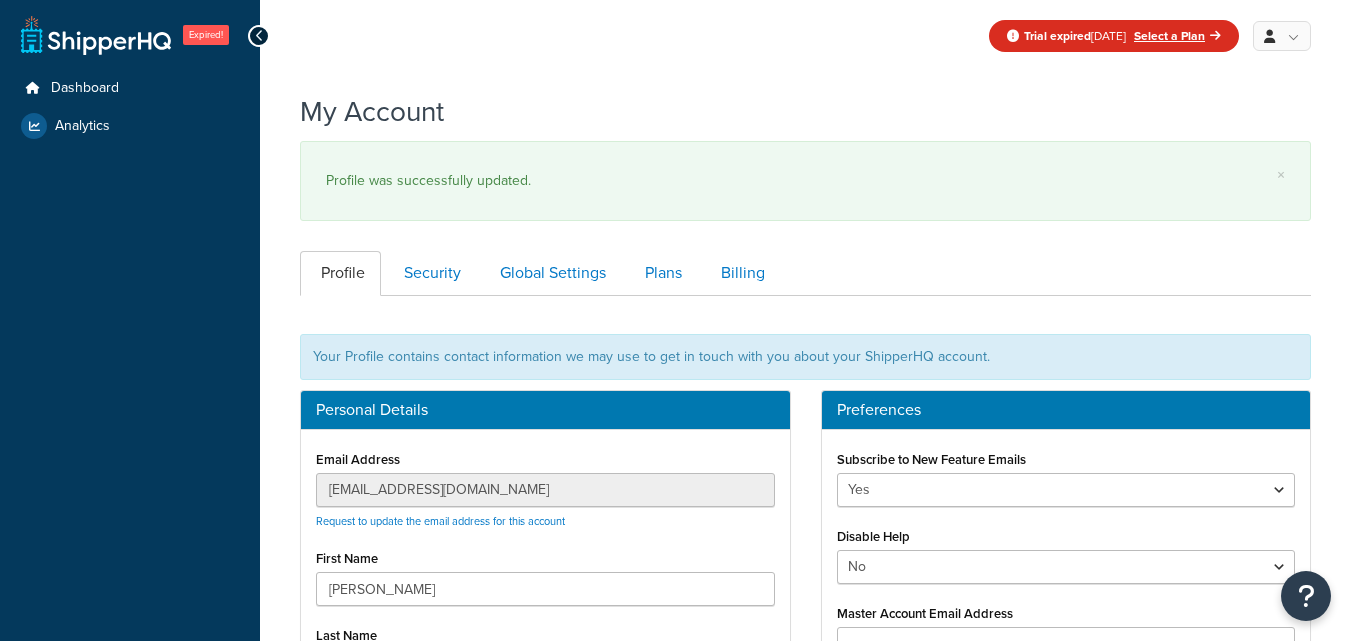 scroll, scrollTop: 0, scrollLeft: 0, axis: both 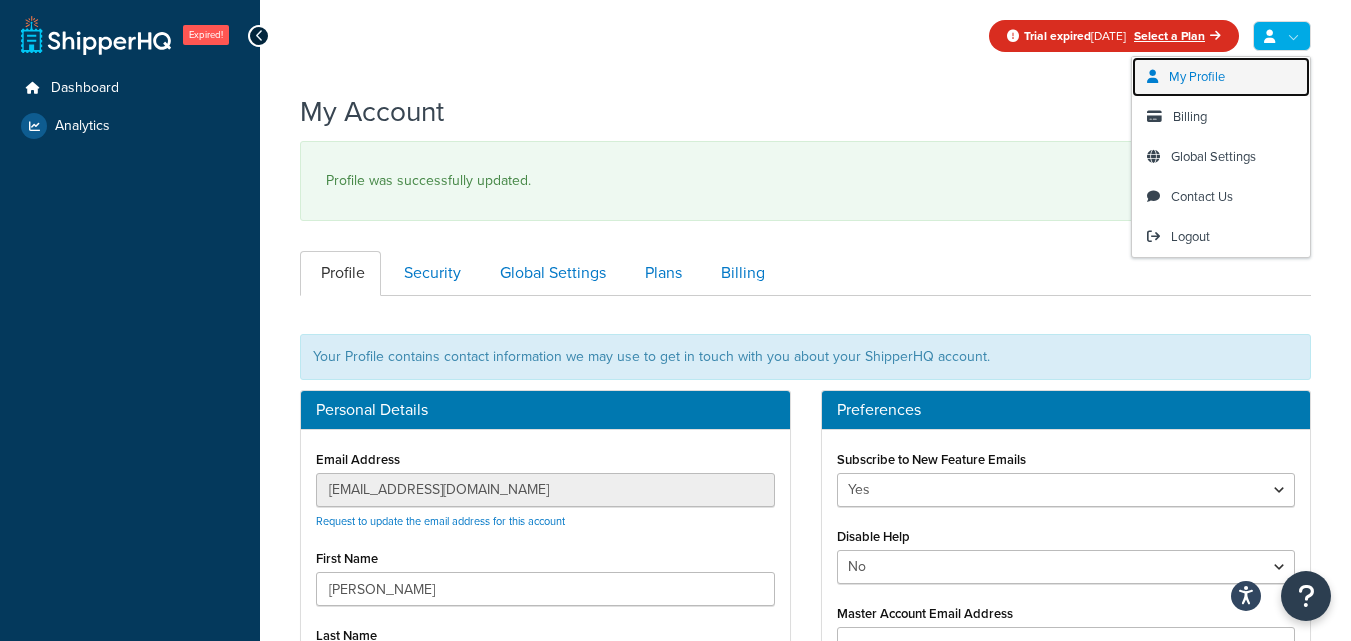 click on "My Profile" at bounding box center (1221, 77) 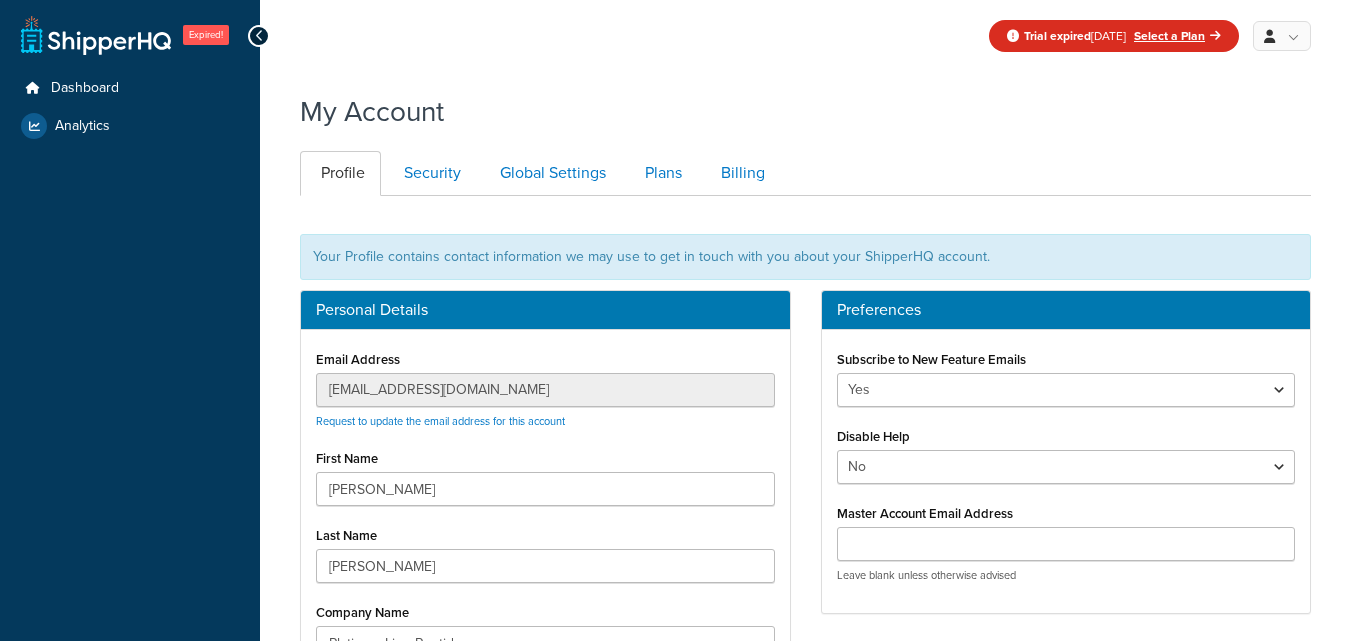 scroll, scrollTop: 0, scrollLeft: 0, axis: both 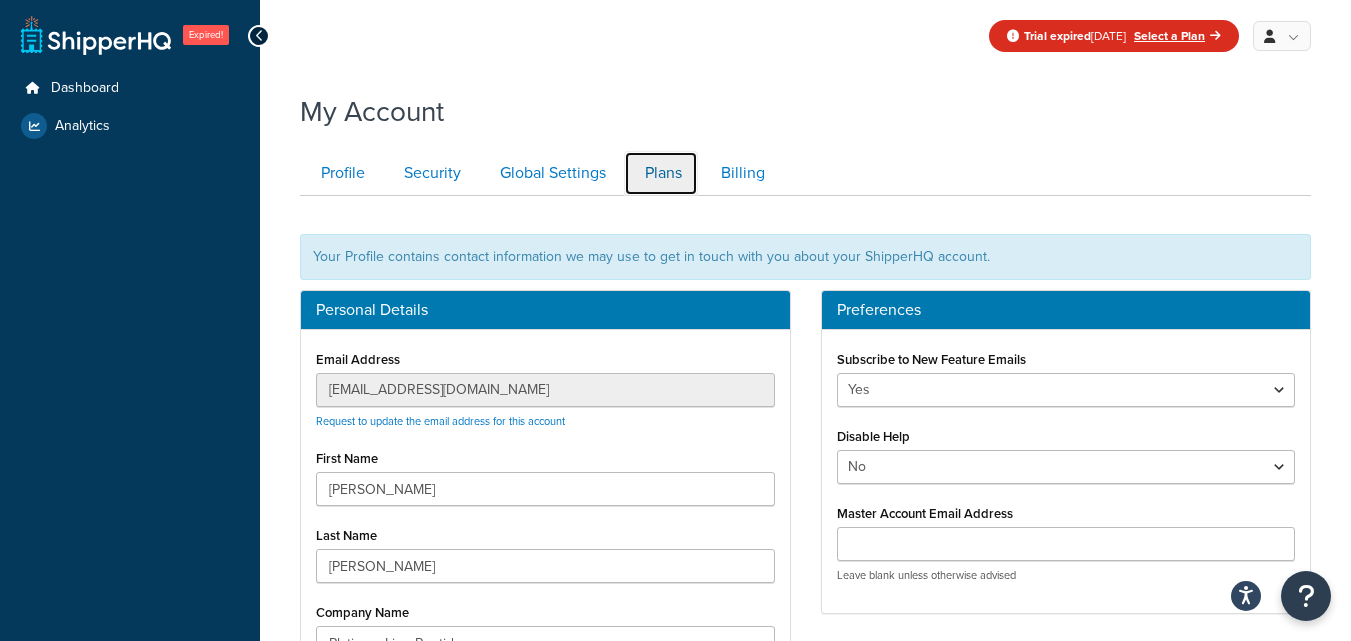 click on "Plans" at bounding box center [661, 173] 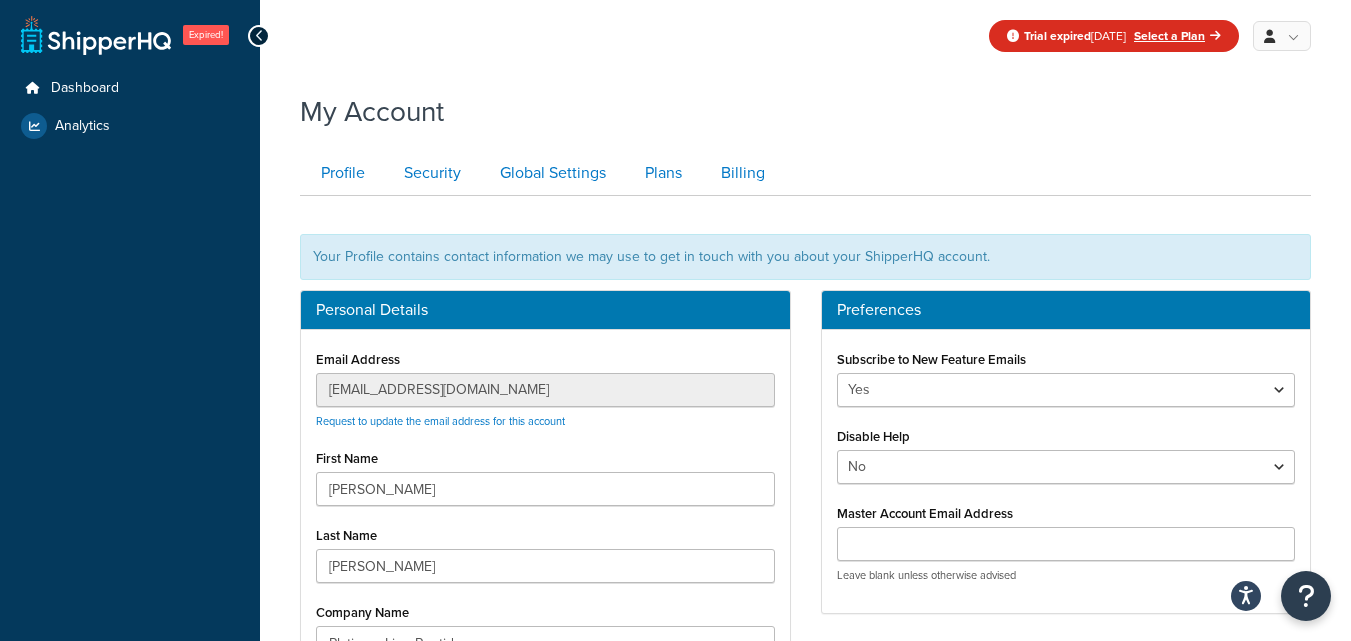 scroll, scrollTop: 196, scrollLeft: 0, axis: vertical 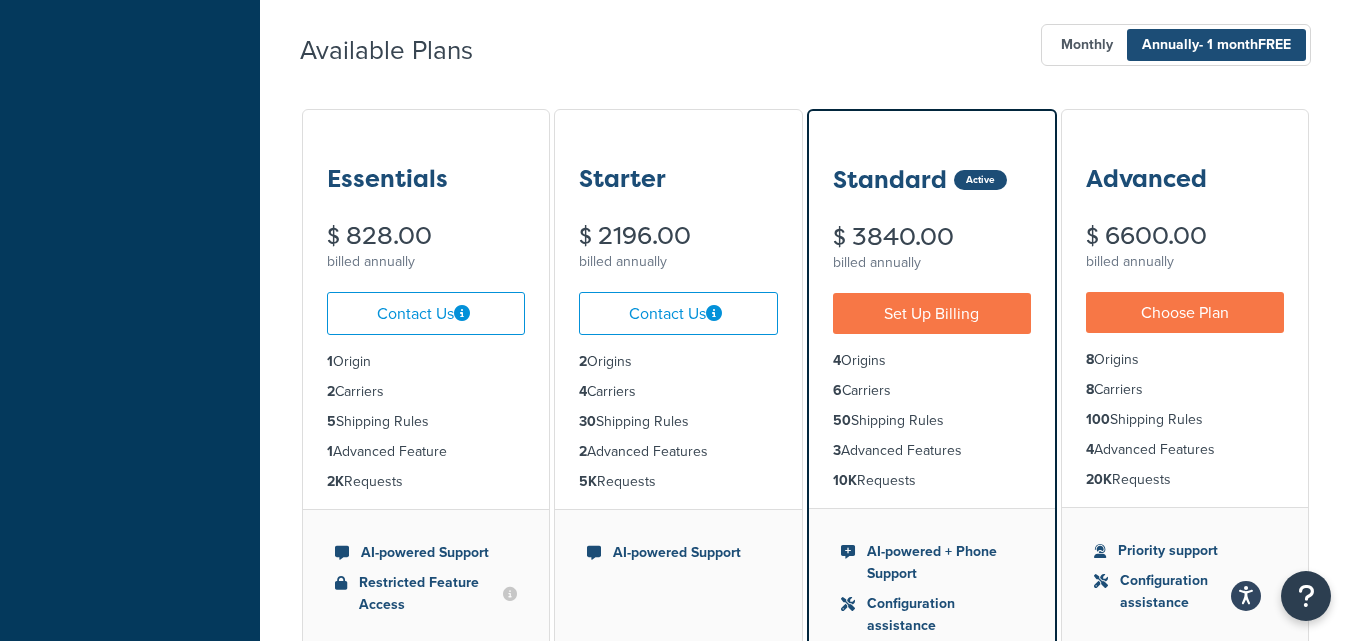 click on "Available Plans
Monthly
Annually
- 1 month  FREE" at bounding box center [805, 45] 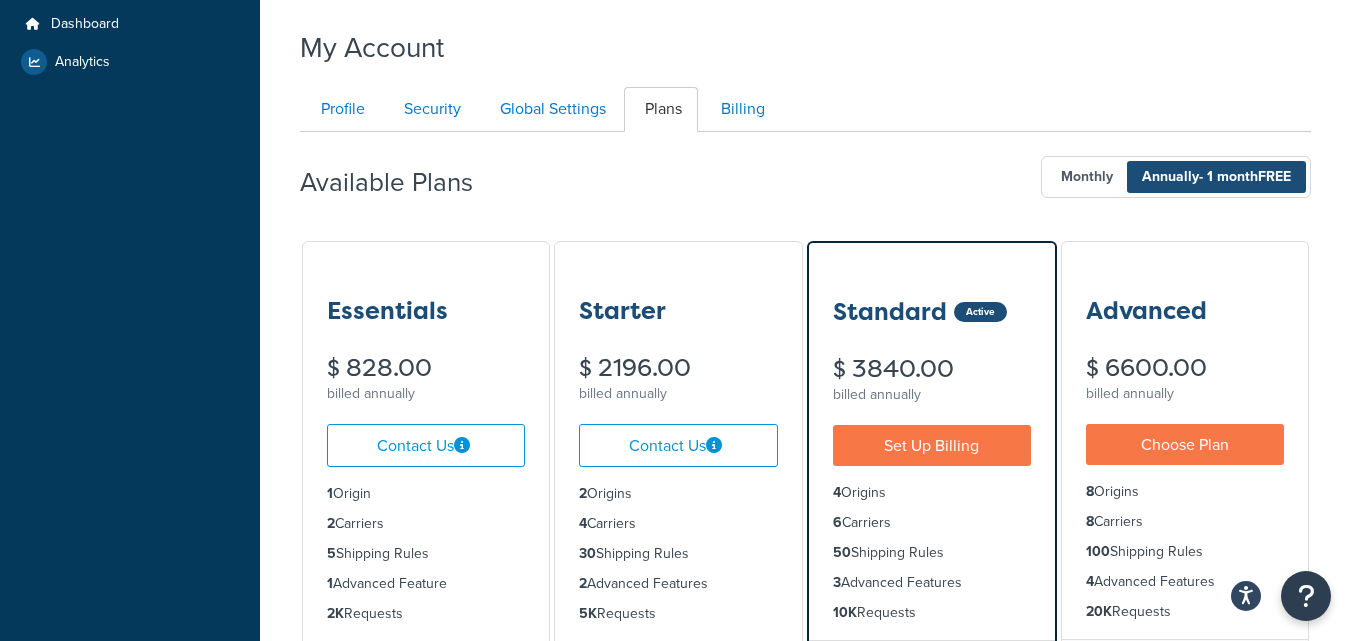 scroll, scrollTop: 0, scrollLeft: 0, axis: both 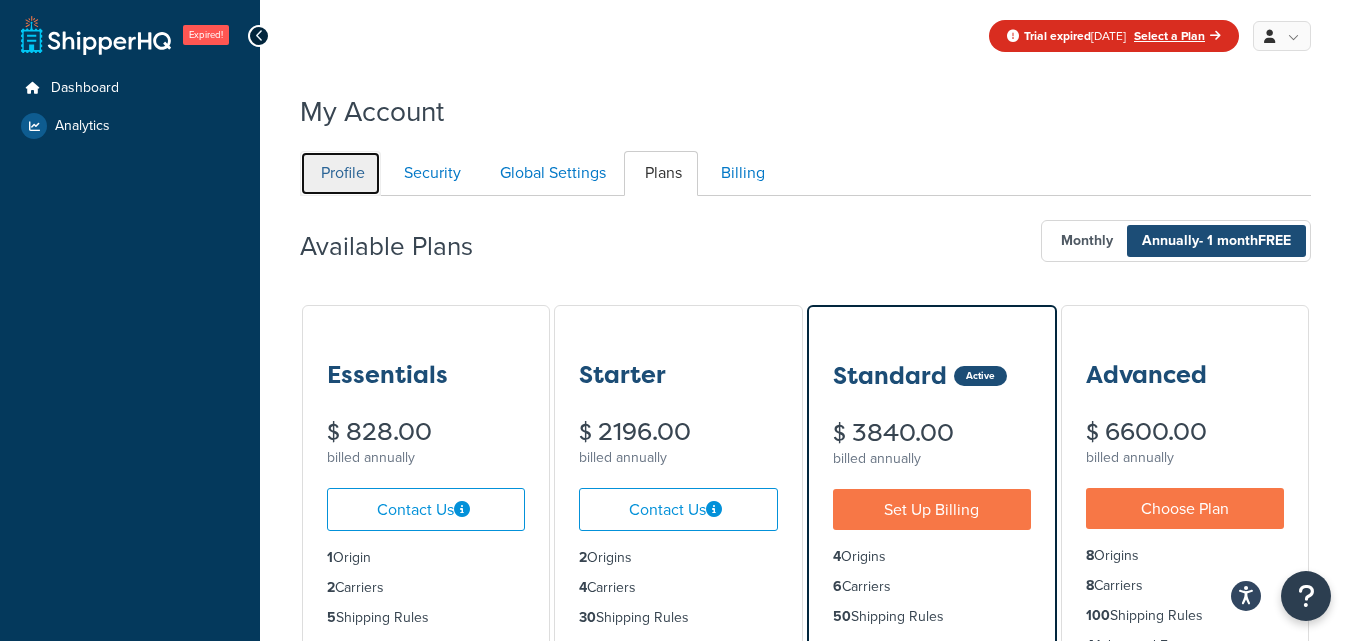 click on "Profile" at bounding box center (340, 173) 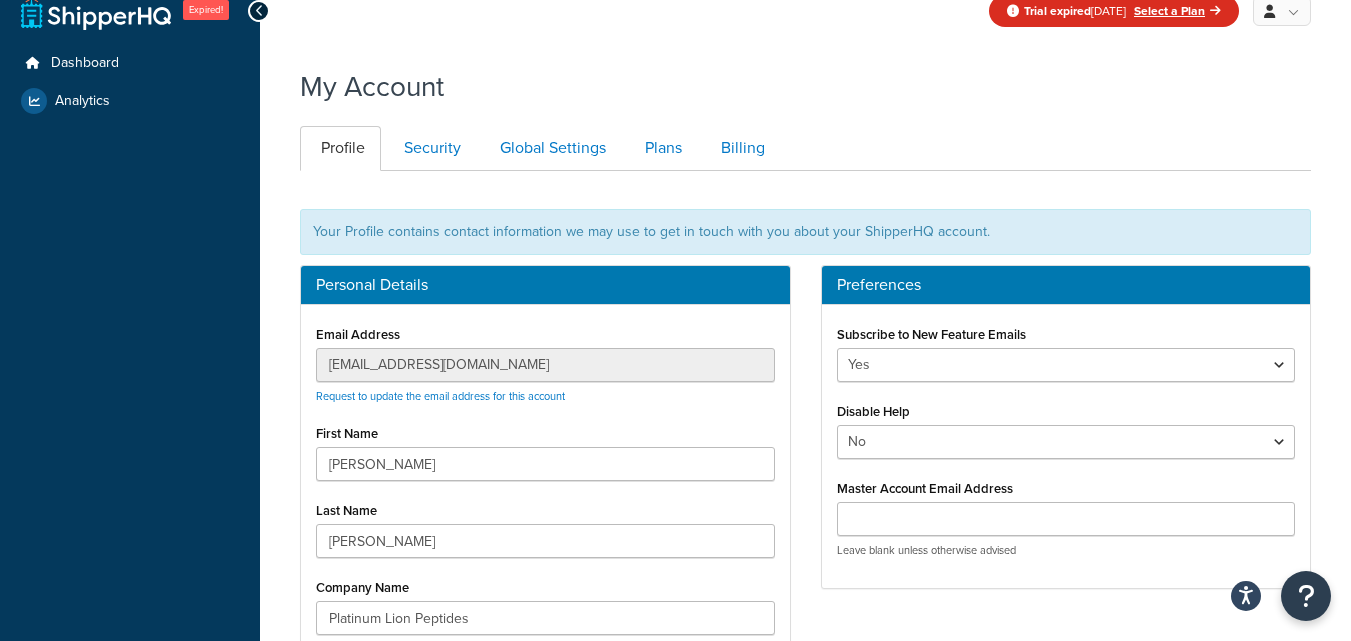 scroll, scrollTop: 0, scrollLeft: 0, axis: both 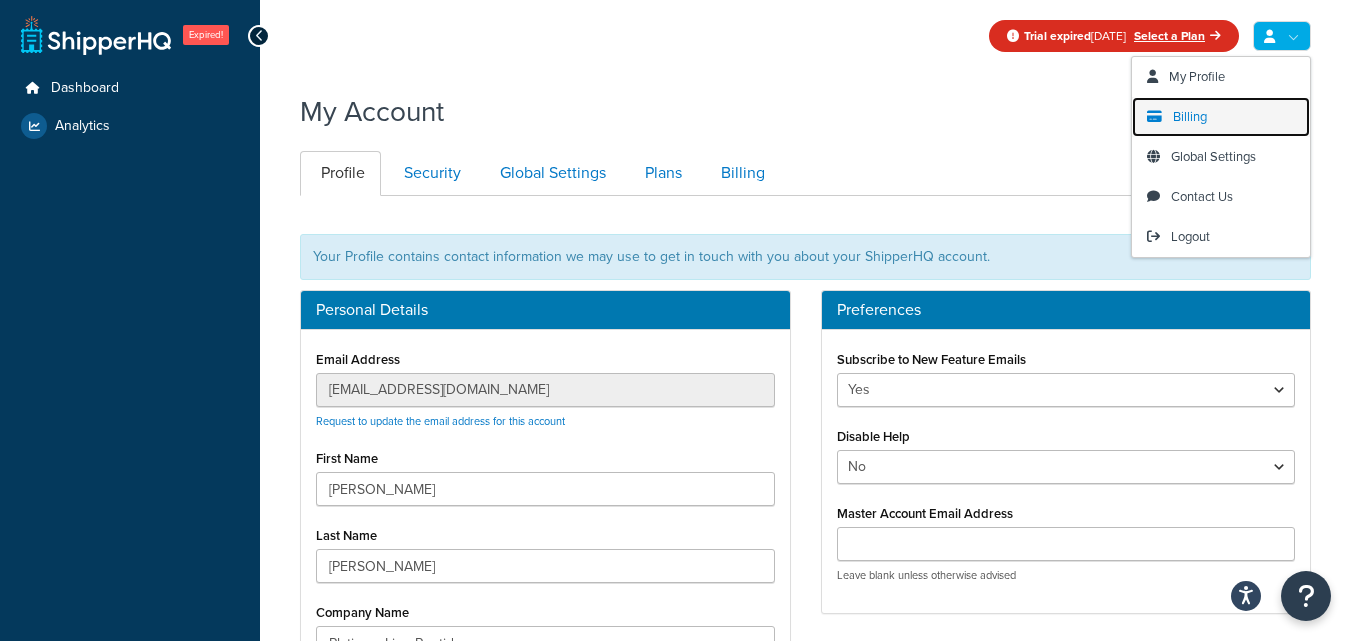 click on "Billing" at bounding box center [1221, 117] 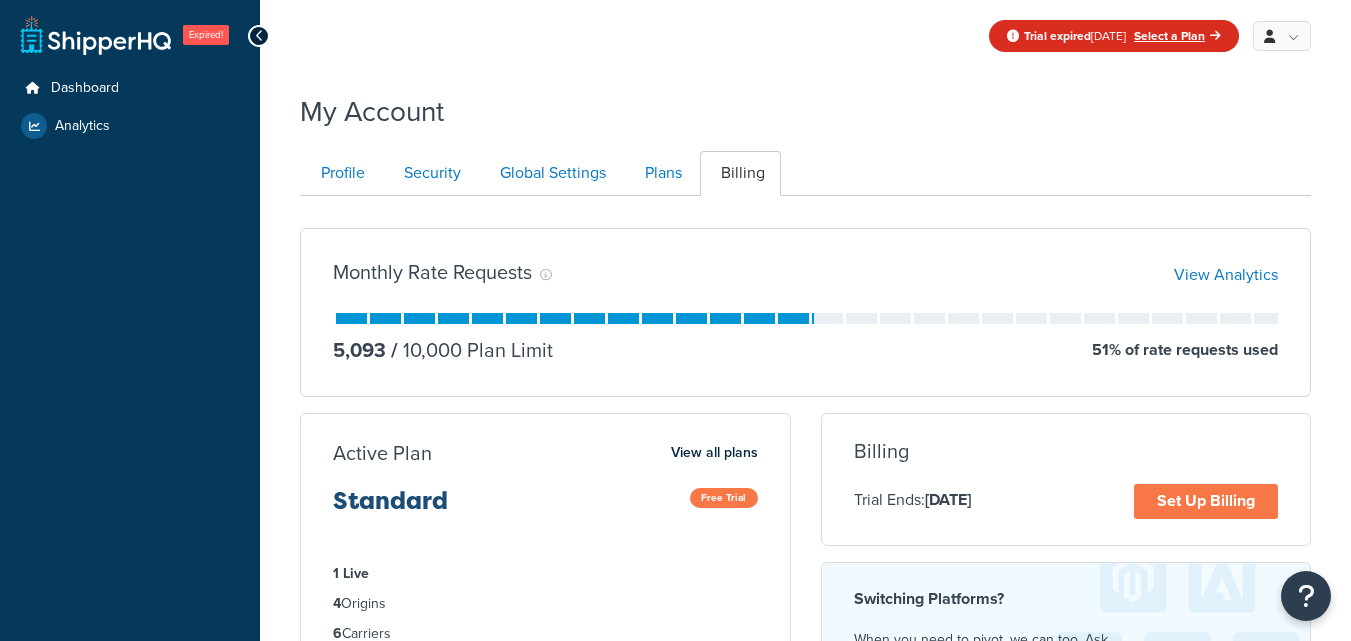 scroll, scrollTop: 0, scrollLeft: 0, axis: both 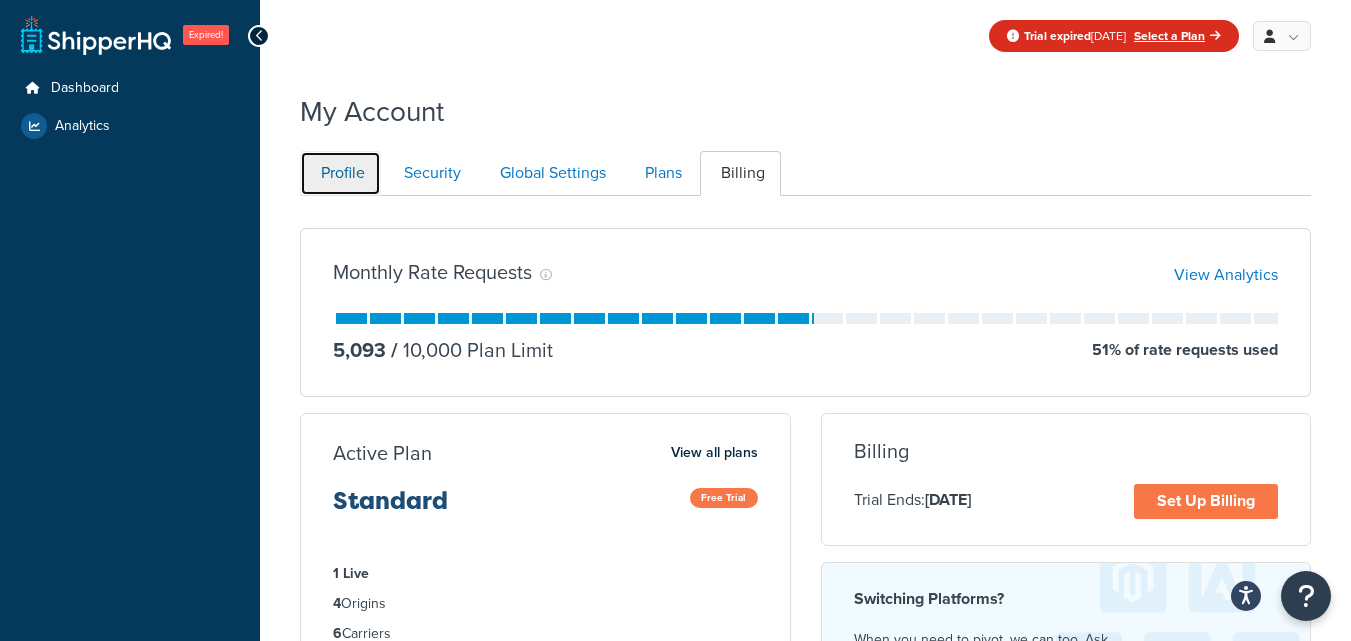 click on "Profile" at bounding box center (340, 173) 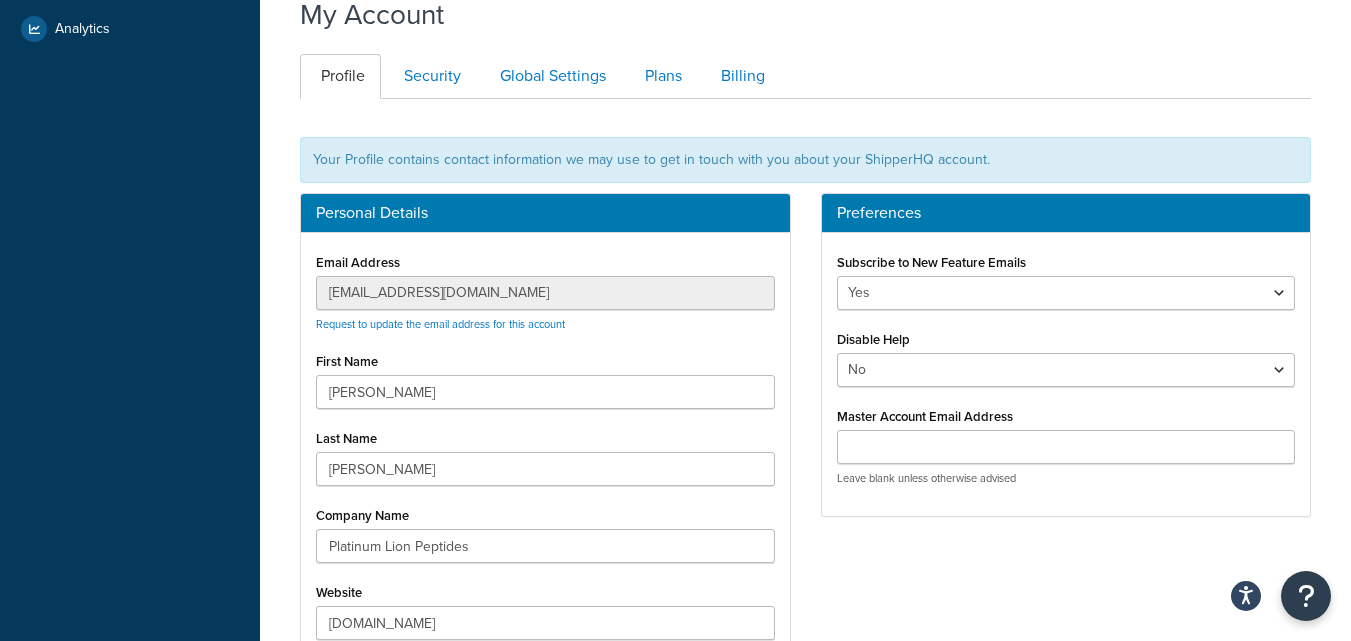 scroll, scrollTop: 95, scrollLeft: 0, axis: vertical 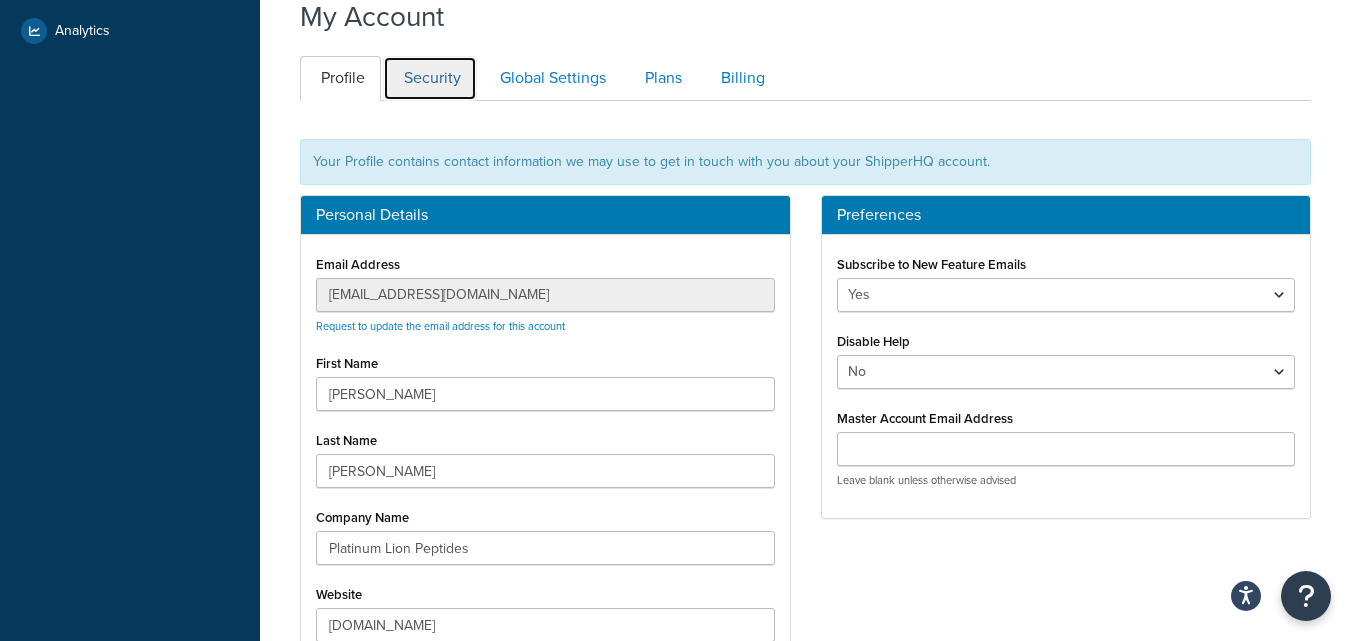 click on "Security" at bounding box center (430, 78) 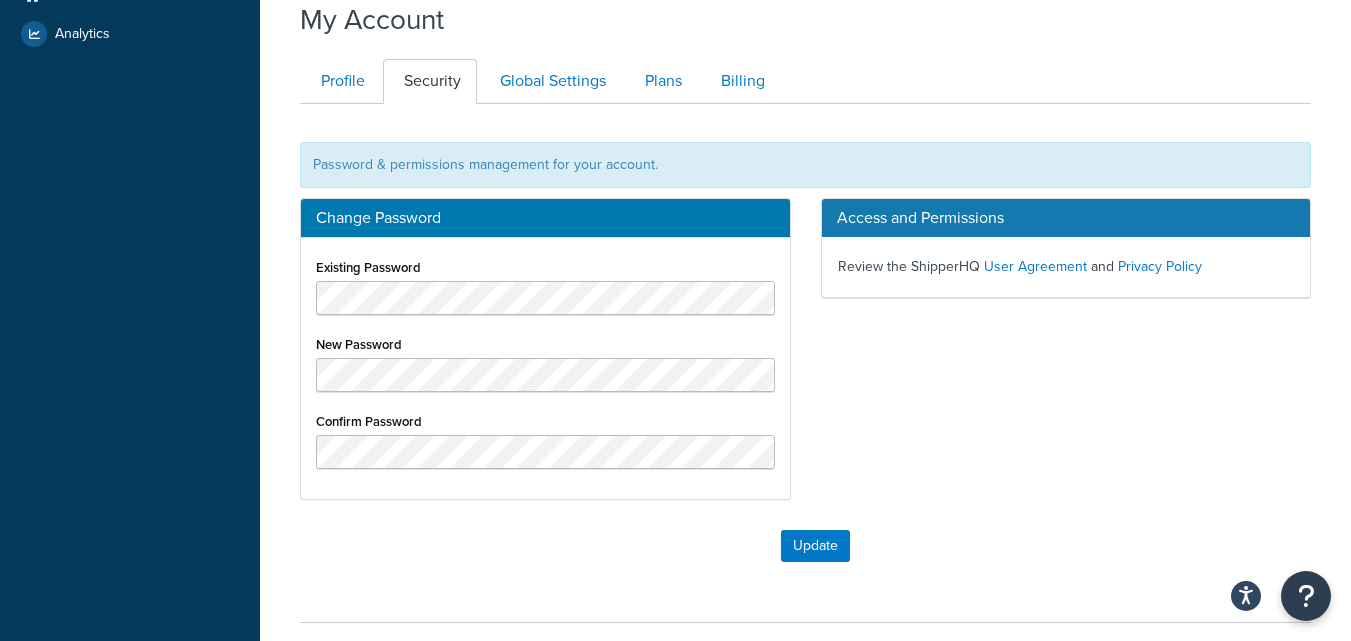scroll, scrollTop: 0, scrollLeft: 0, axis: both 